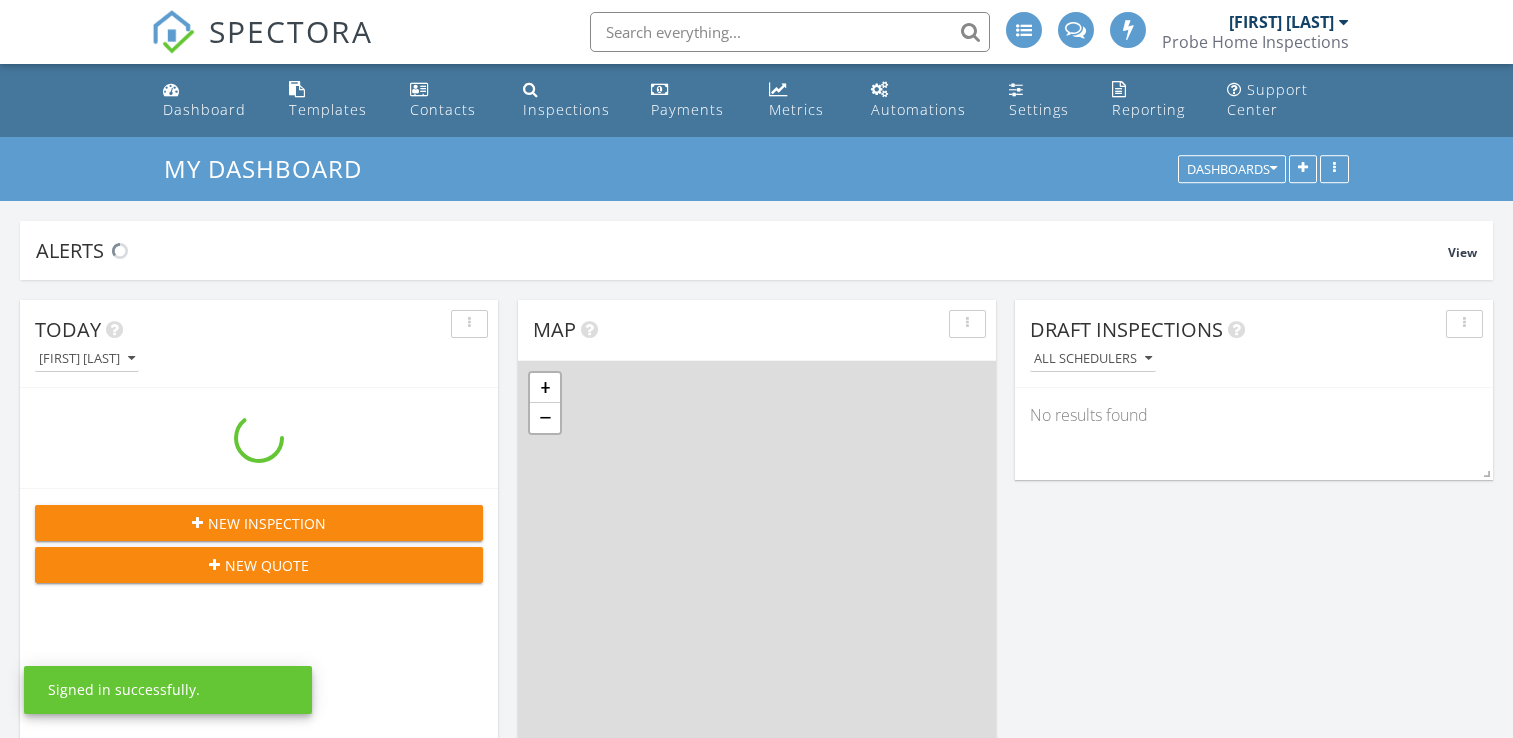 scroll, scrollTop: 0, scrollLeft: 0, axis: both 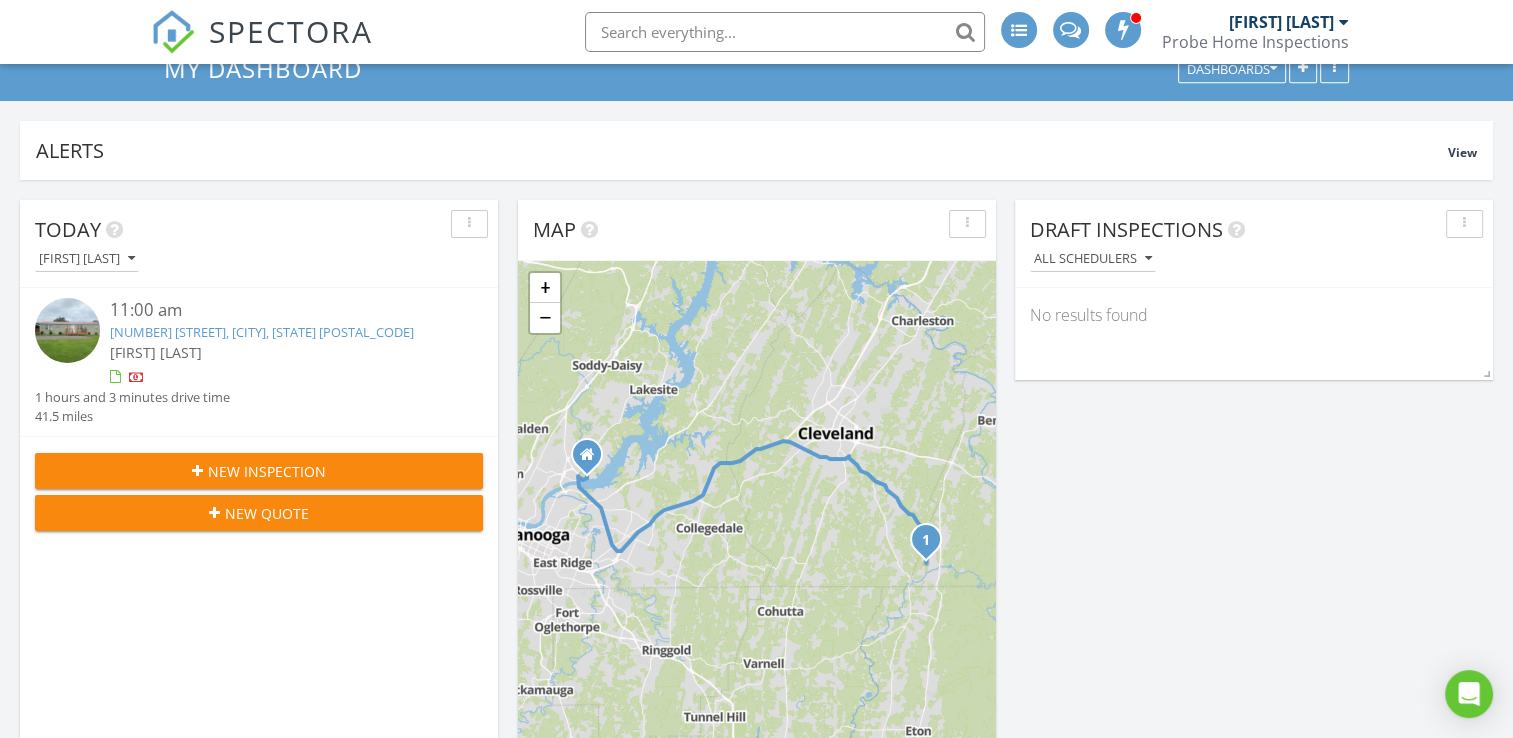 click on "419 Boanerges Church Rd, Old Fort, TN 37362" at bounding box center [262, 332] 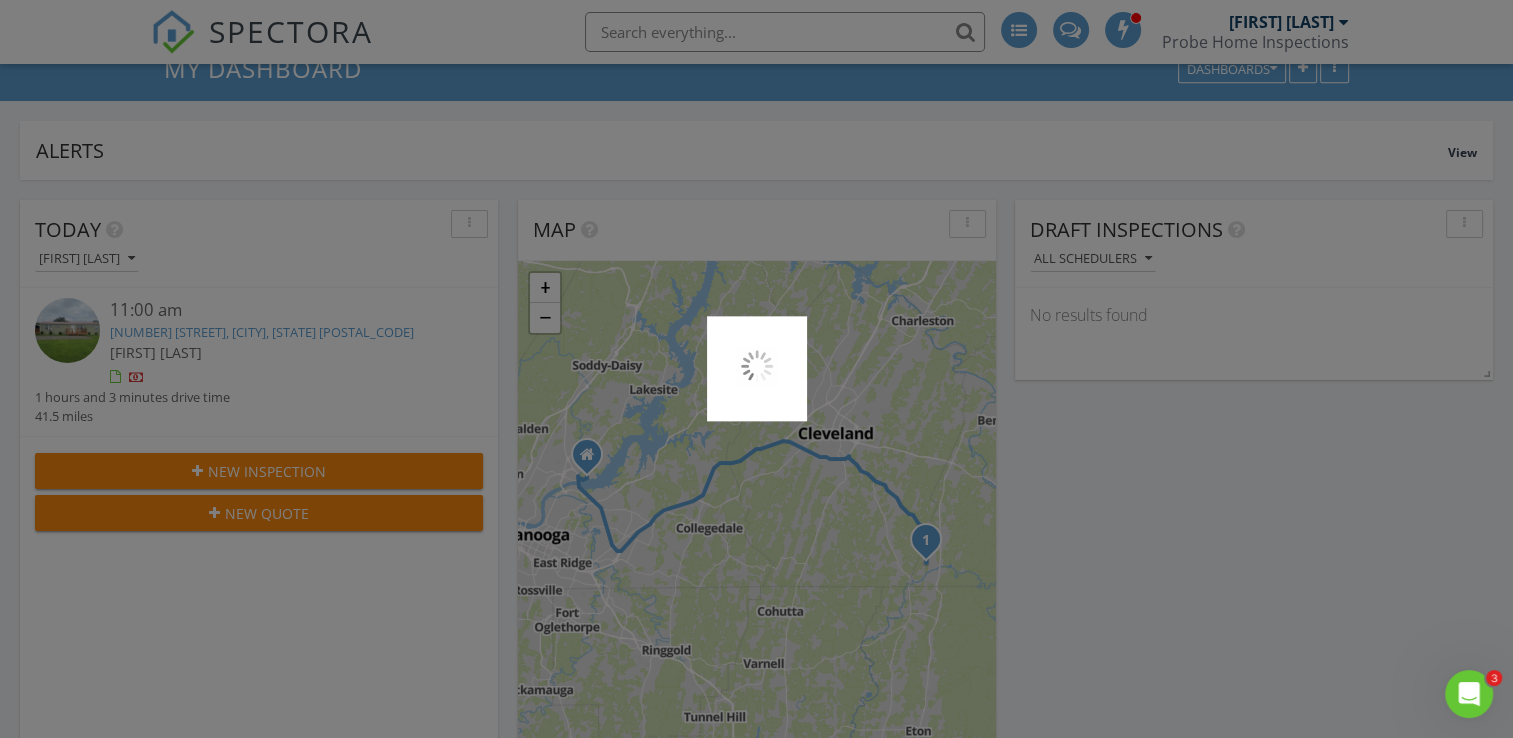 scroll, scrollTop: 0, scrollLeft: 0, axis: both 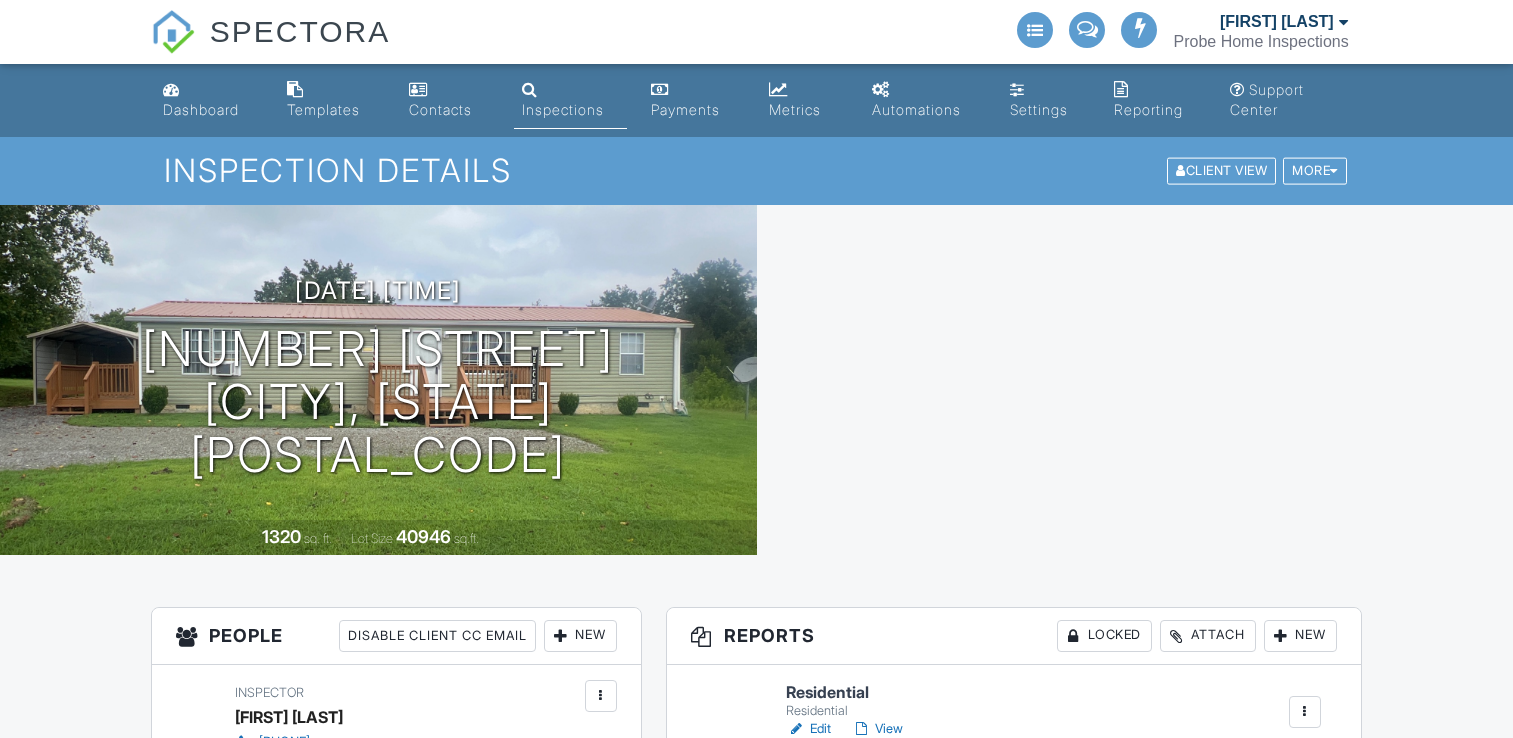 click on "All emails and texts are disabled for this inspection!
All emails and texts have been disabled for this inspection. This may have happened due to someone manually disabling them or this inspection being unconfirmed when it was scheduled. To re-enable emails and texts for this inspection, click the button below.
Turn on emails and texts
Reports
Locked
Attach
New
Residential
Residential
Edit
View
Quick Publish
Copy
Delete
Publish All
Checking report completion
Publish report?
This will make this report available to your client and/or agent. It will not send out a notification.
To send an email, use 'Publish All' below or jump into the report and use the 'Publish' button there.
Cancel
Publish
Share archived report
To
Subject
Text
Cancel
Share" at bounding box center [756, 1795] 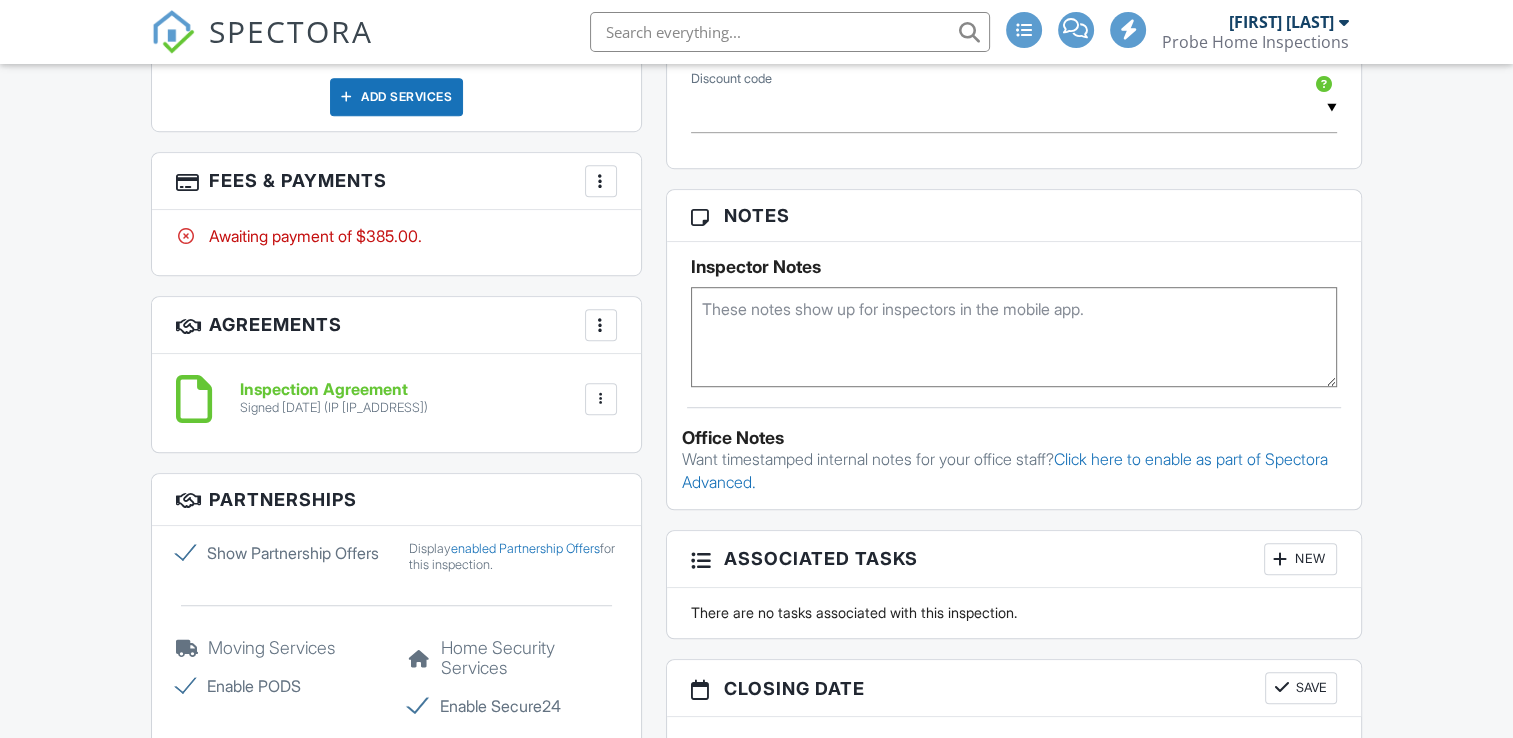 scroll, scrollTop: 1200, scrollLeft: 0, axis: vertical 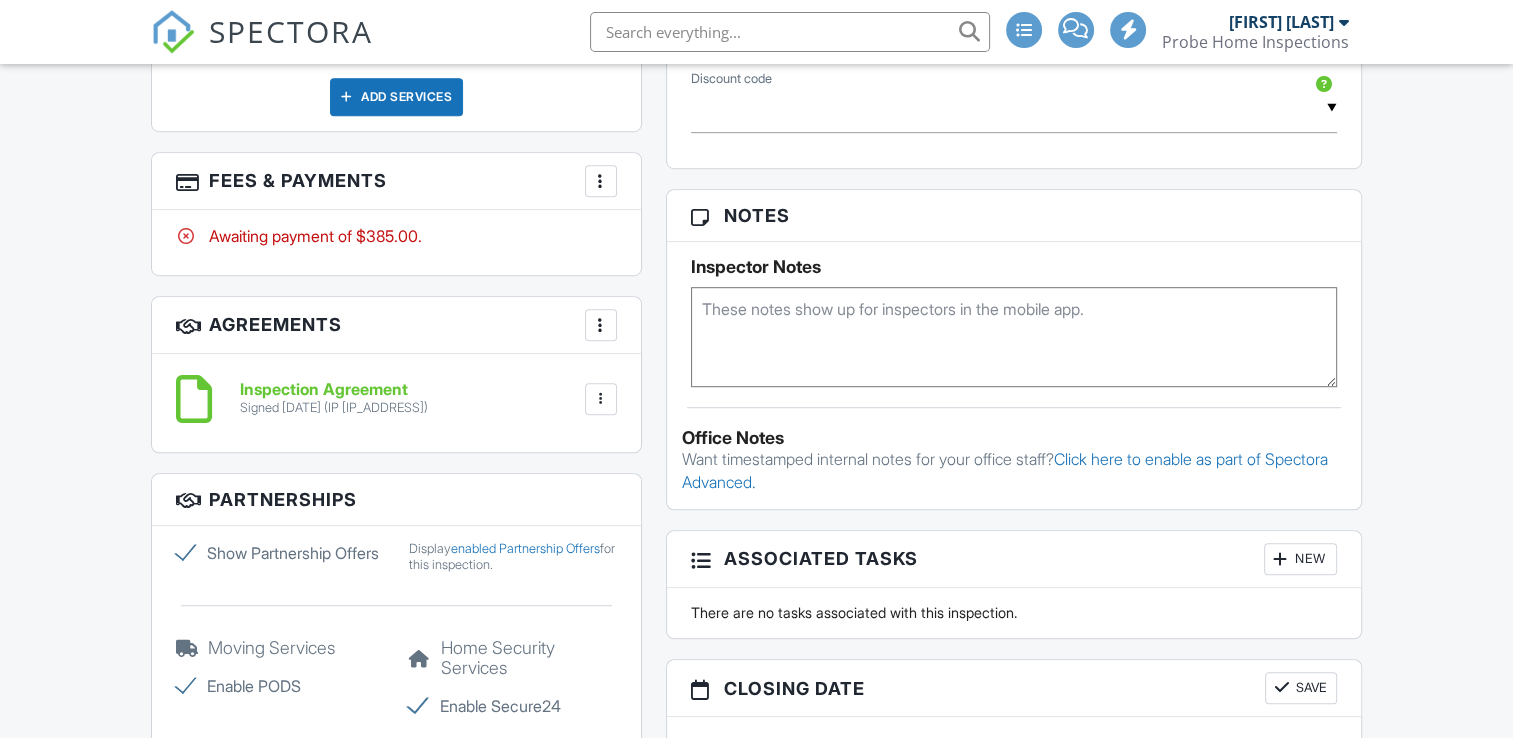 click at bounding box center [601, 181] 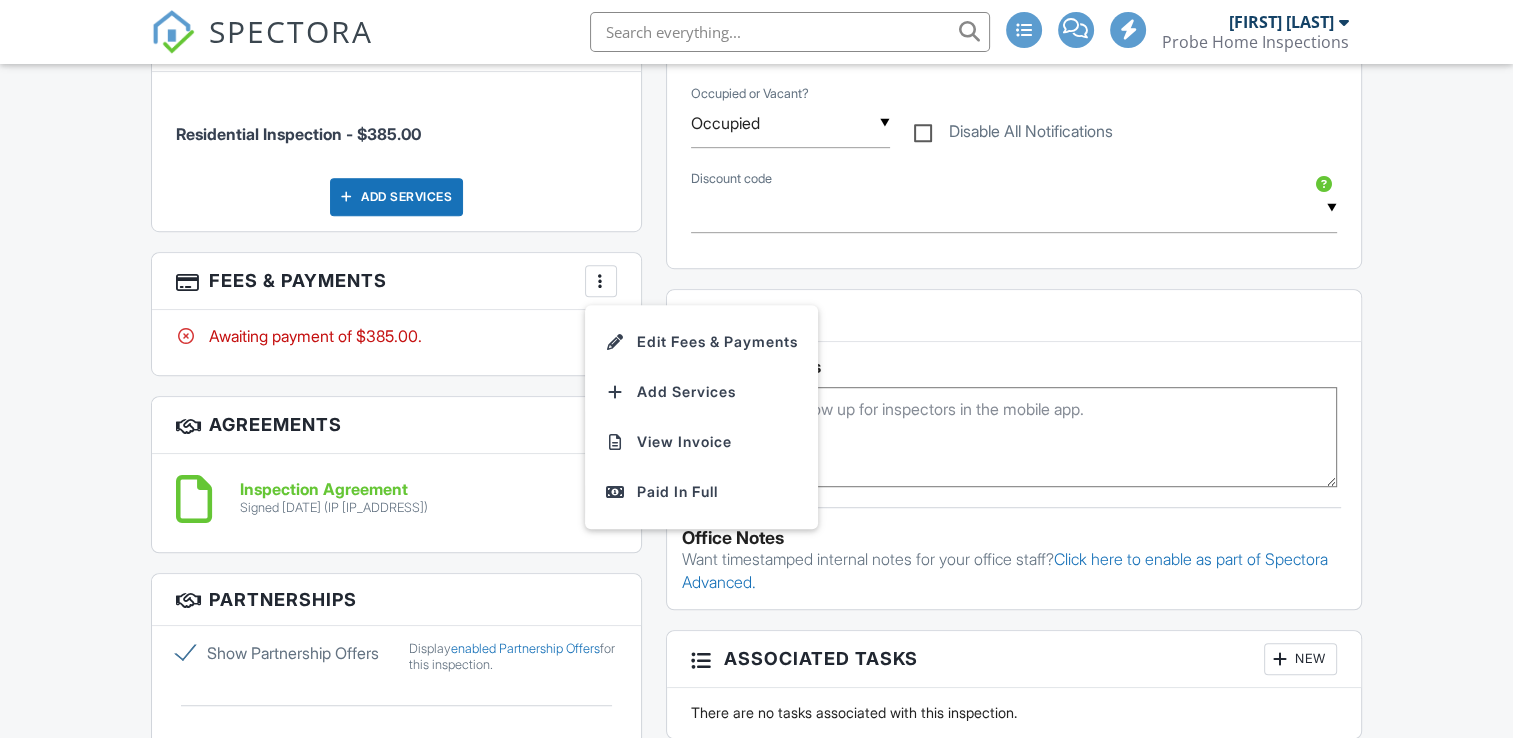 scroll, scrollTop: 0, scrollLeft: 0, axis: both 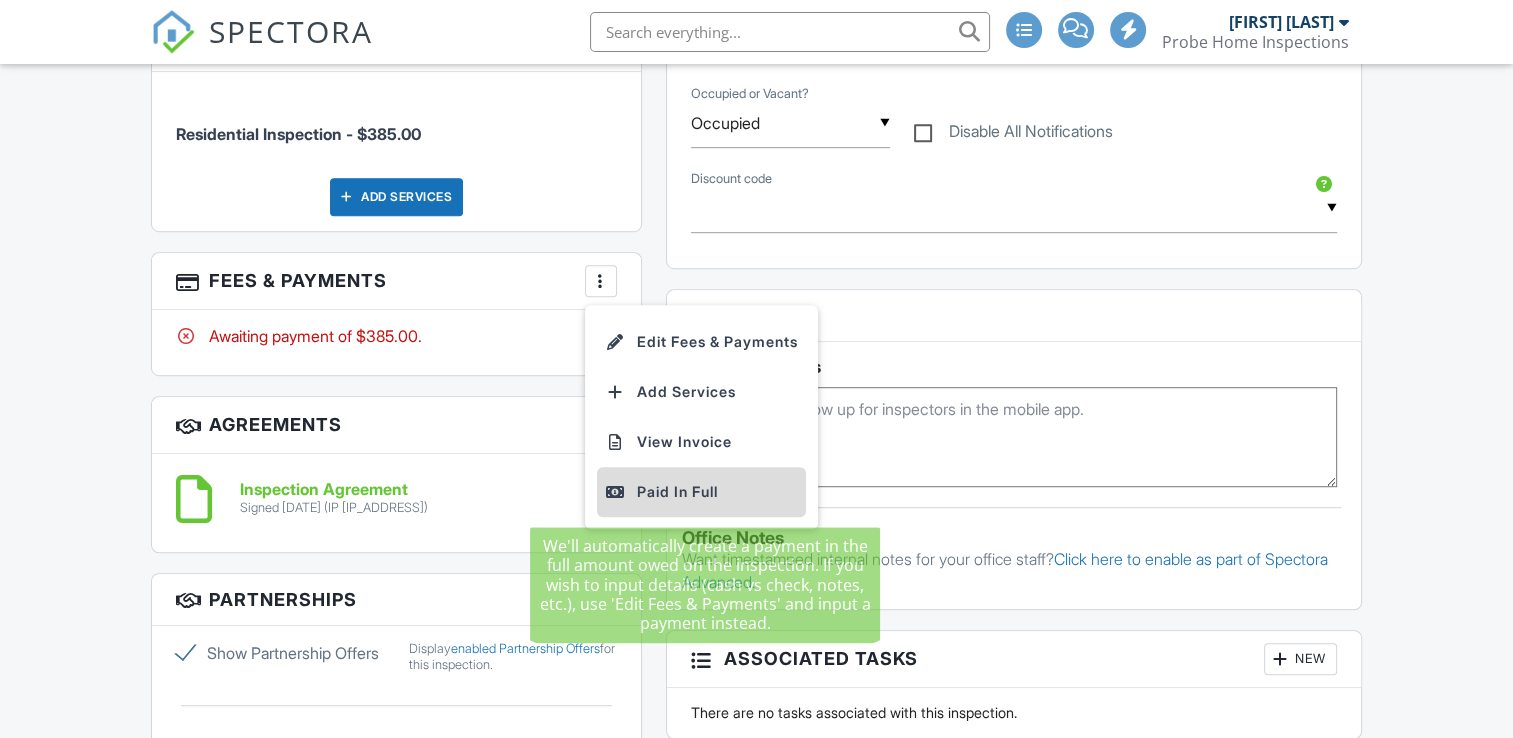 click on "Paid In Full" at bounding box center (701, 492) 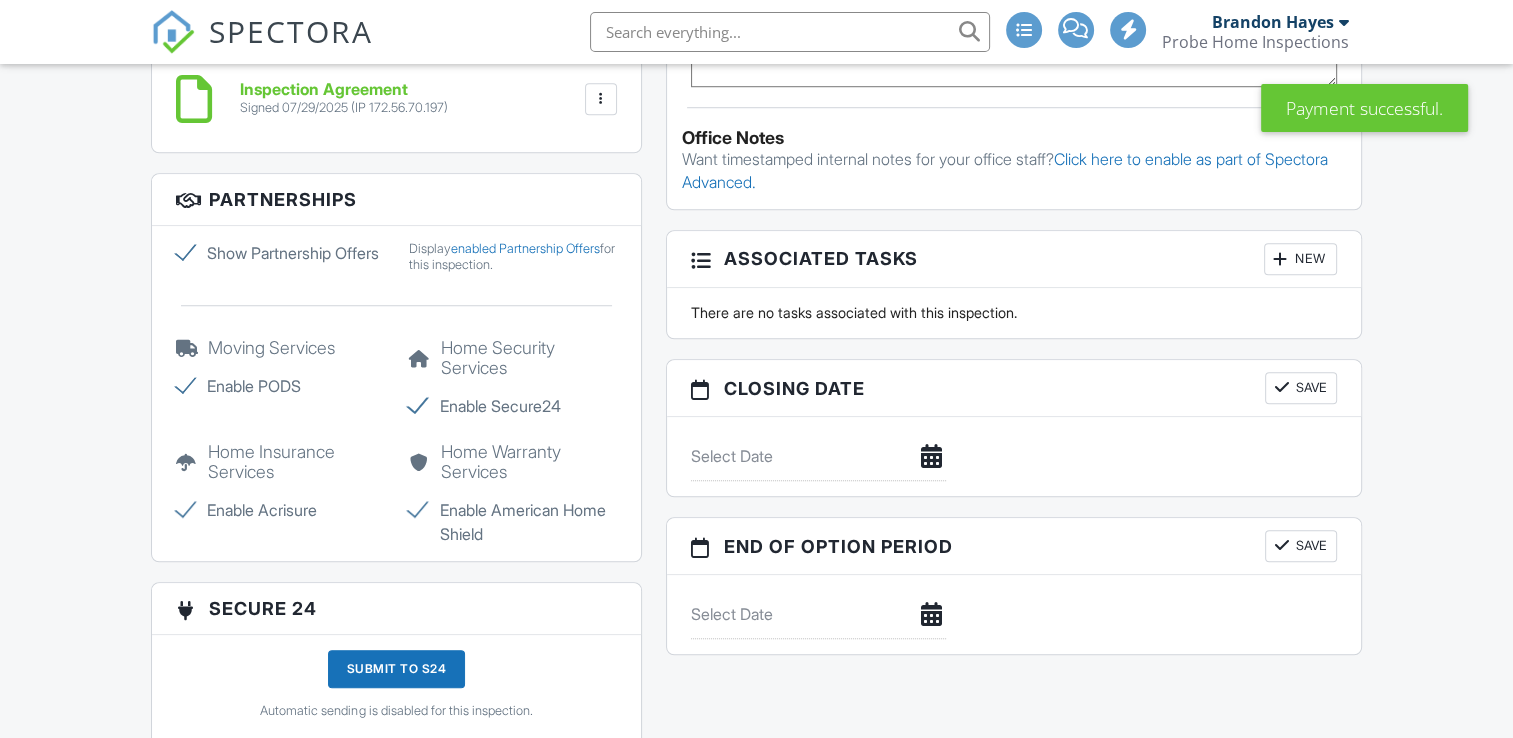 scroll, scrollTop: 1451, scrollLeft: 0, axis: vertical 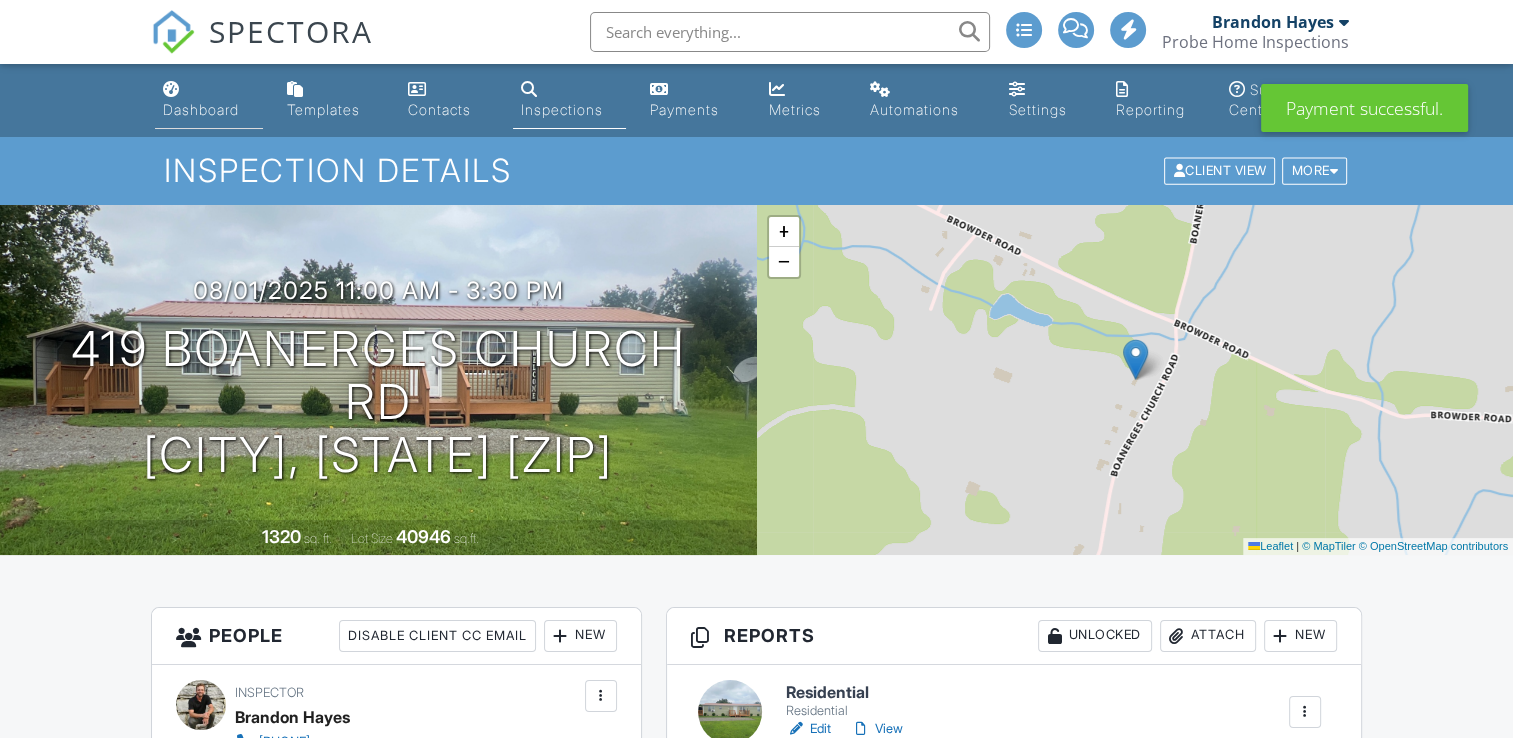 click on "Dashboard" at bounding box center (201, 109) 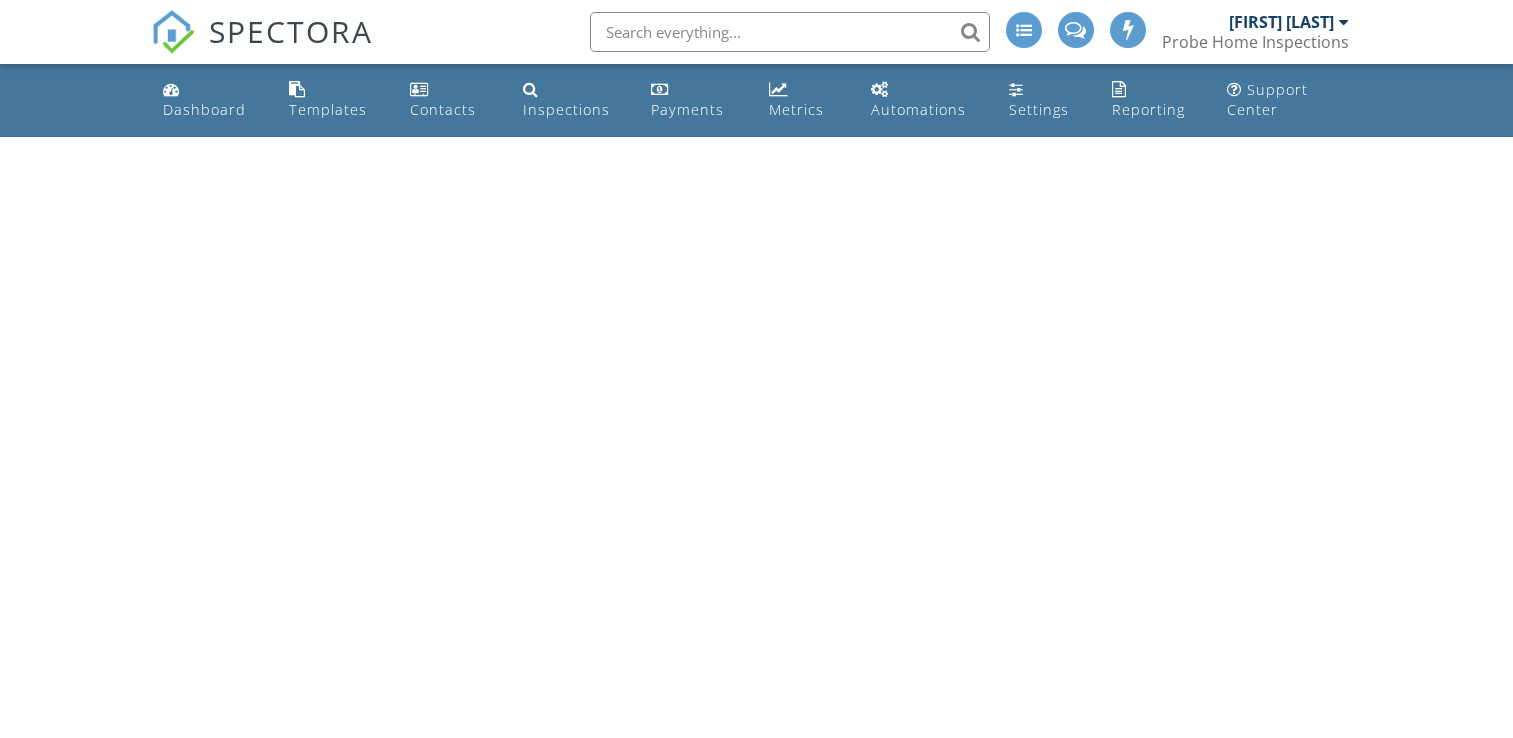 scroll, scrollTop: 0, scrollLeft: 0, axis: both 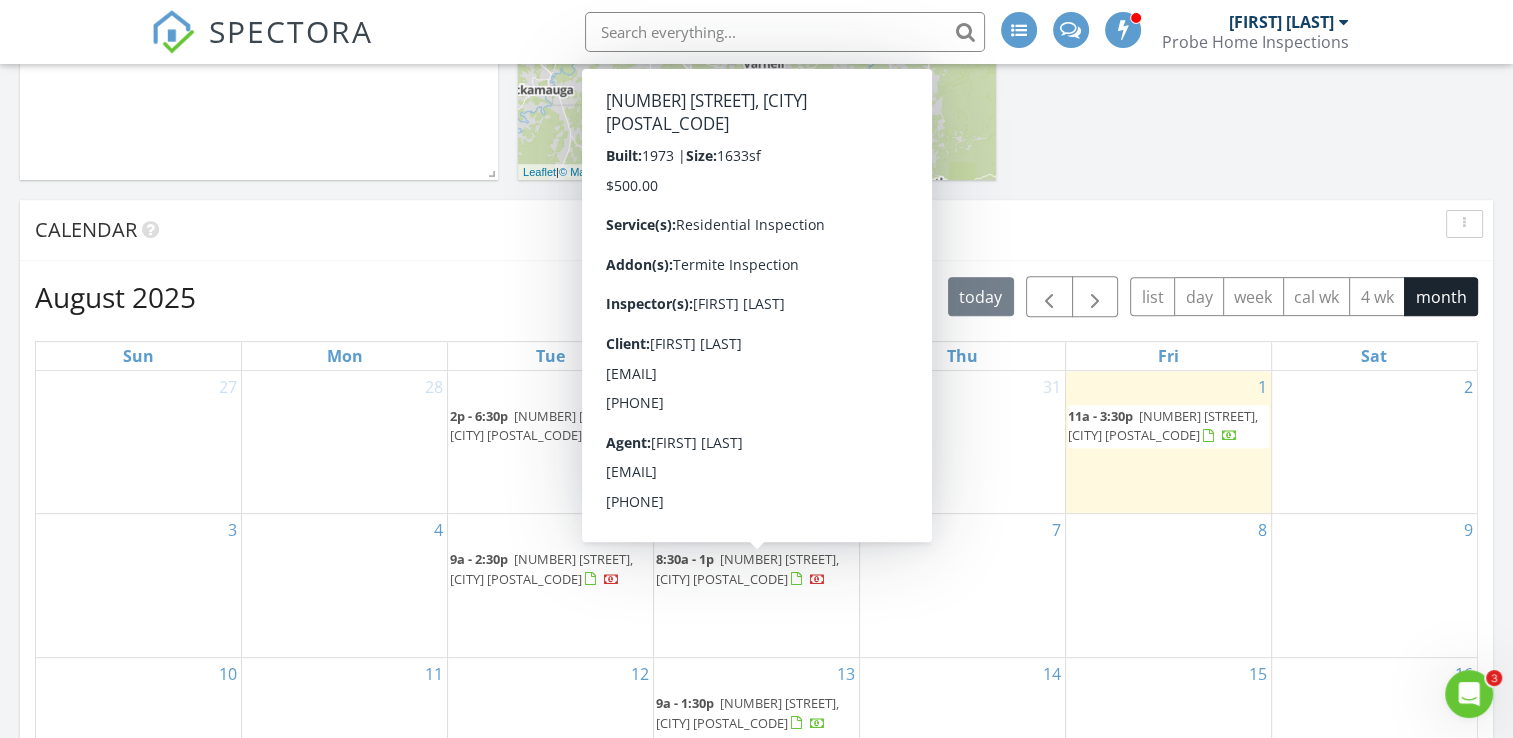 click on "8512 Maplewood Trail, Ooltewah 37363" at bounding box center [747, 568] 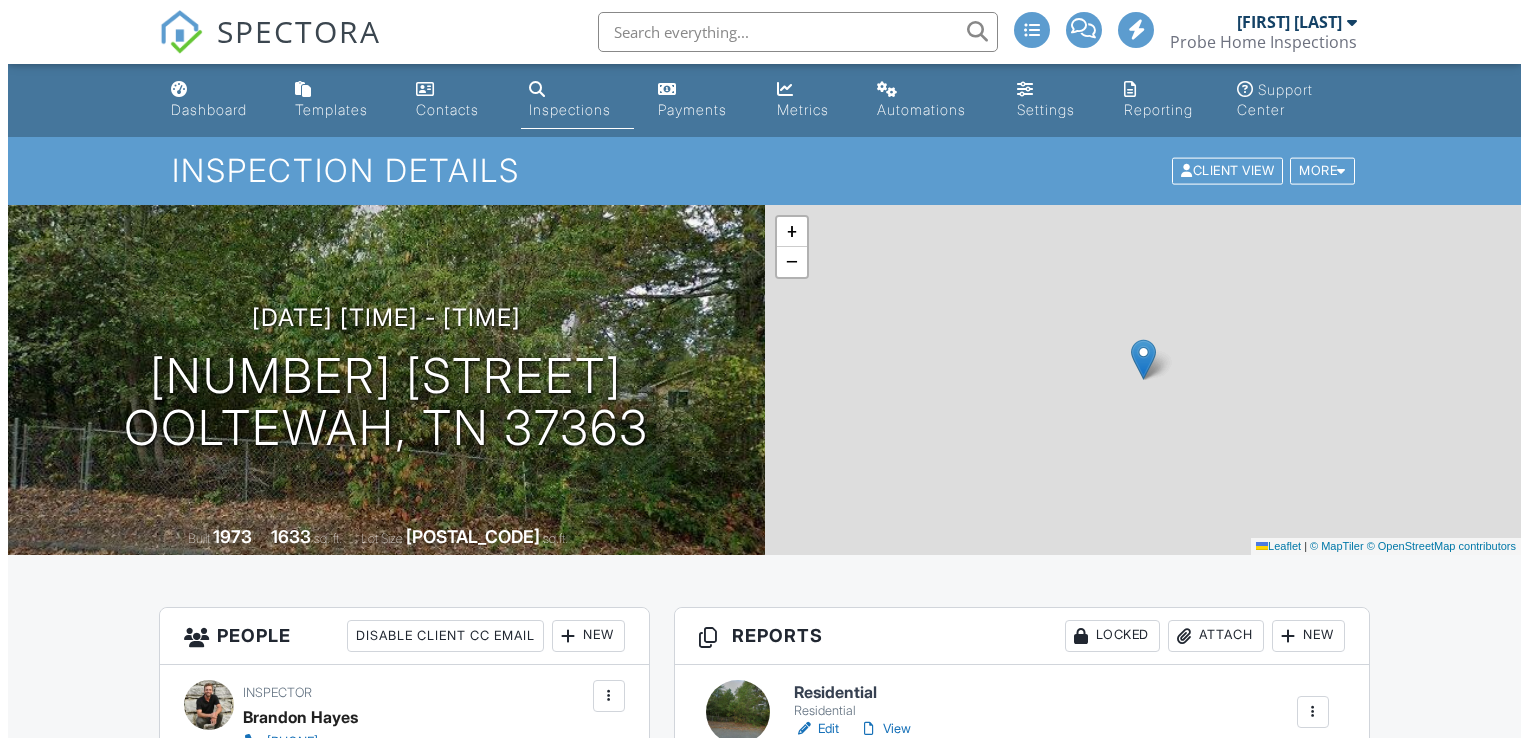 scroll, scrollTop: 1100, scrollLeft: 0, axis: vertical 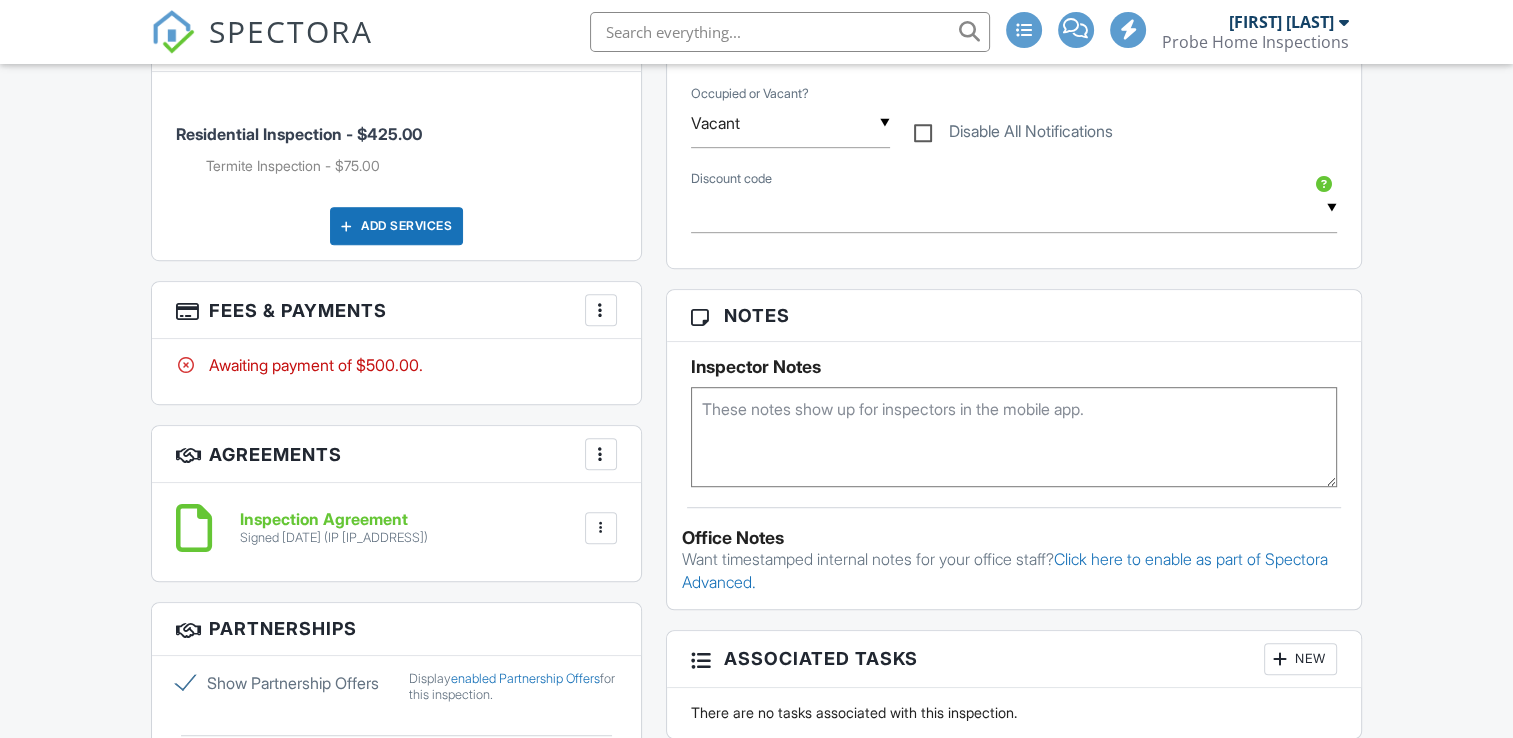click at bounding box center (601, 310) 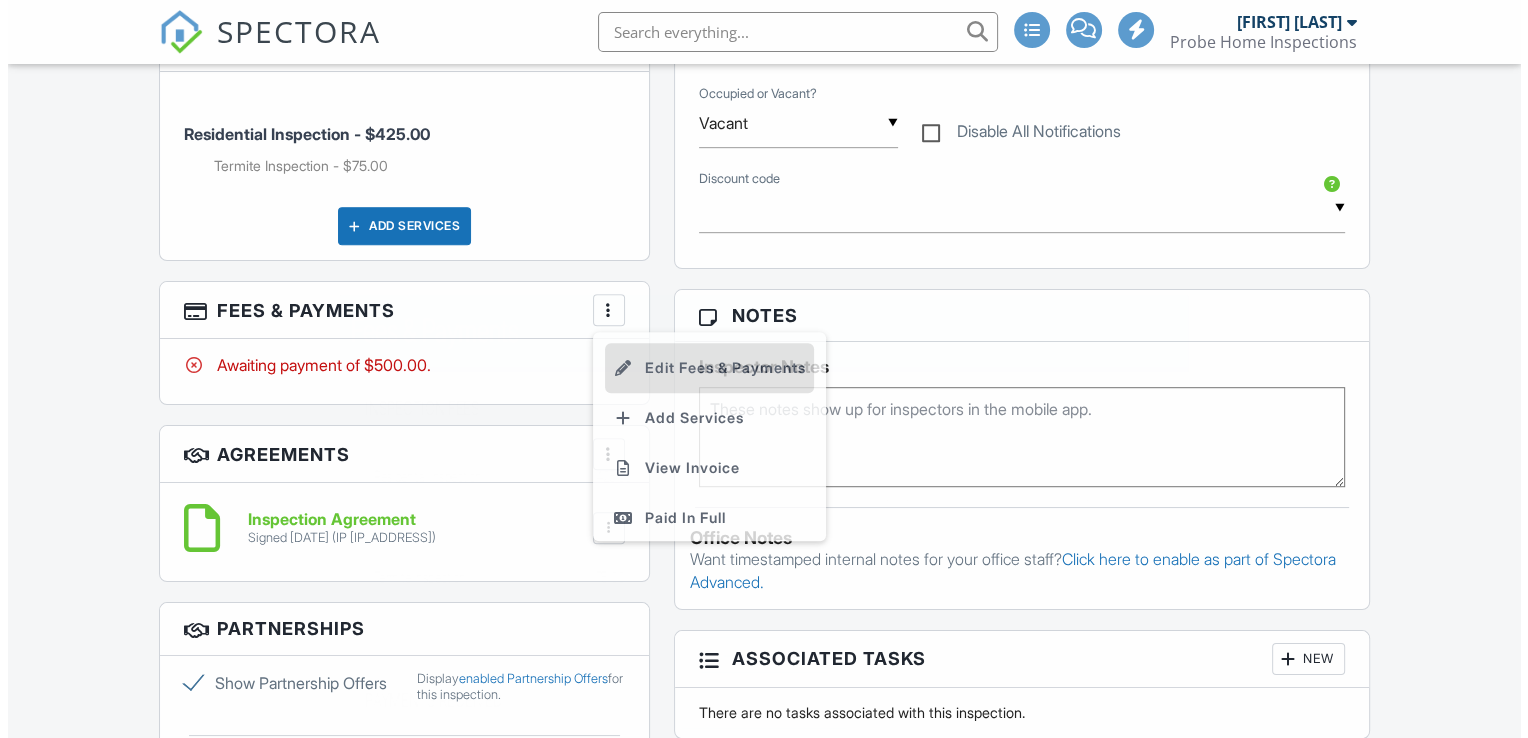 scroll, scrollTop: 1100, scrollLeft: 0, axis: vertical 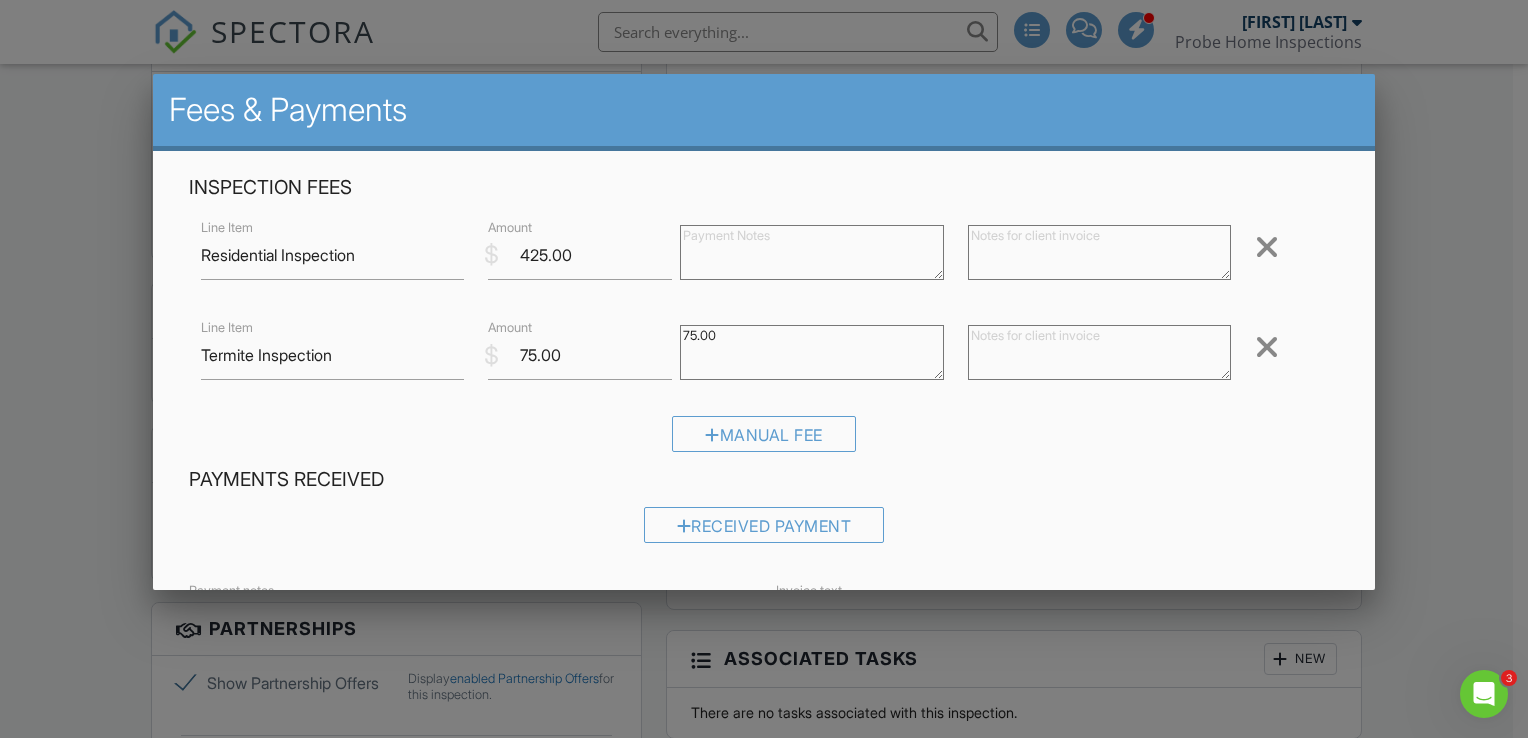 click at bounding box center (1267, 347) 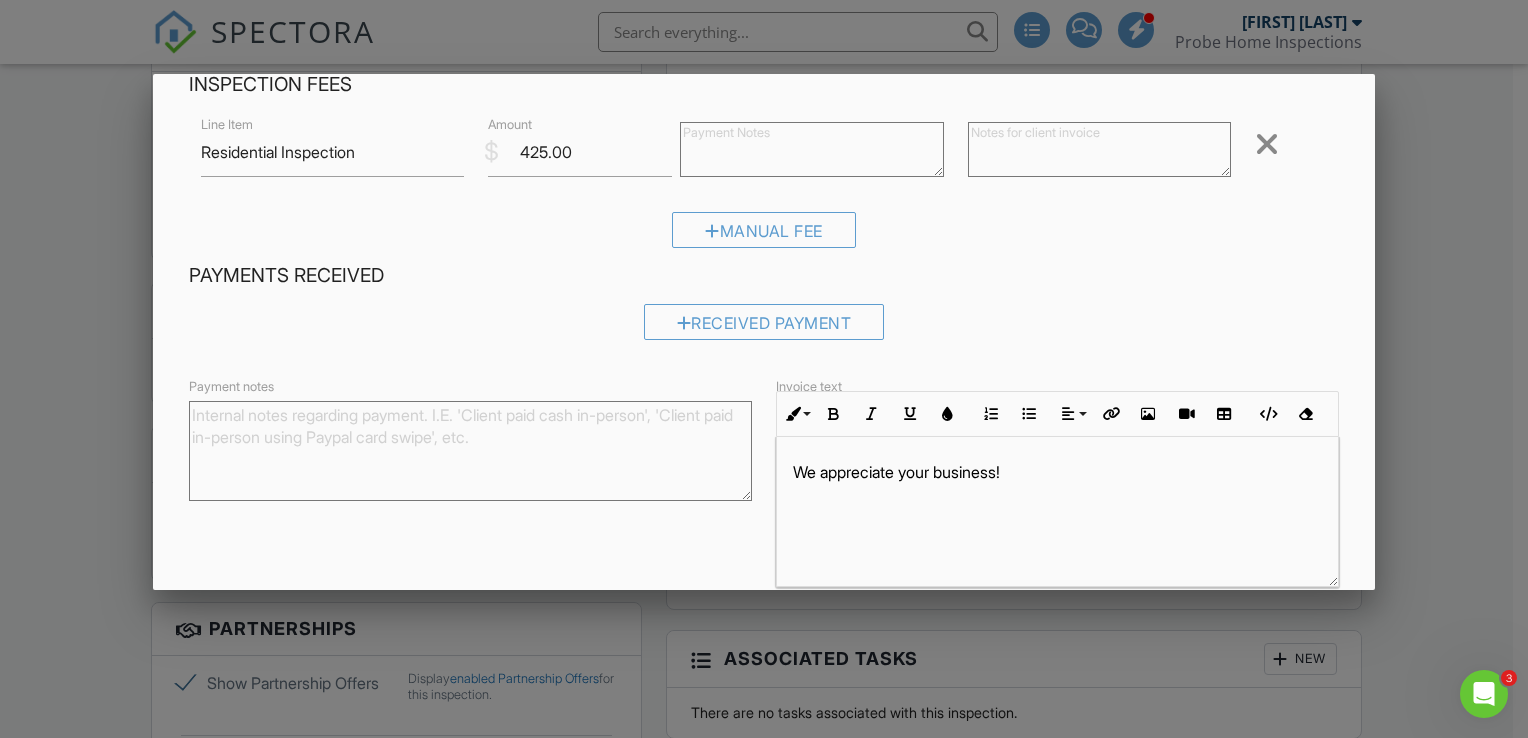 scroll, scrollTop: 193, scrollLeft: 0, axis: vertical 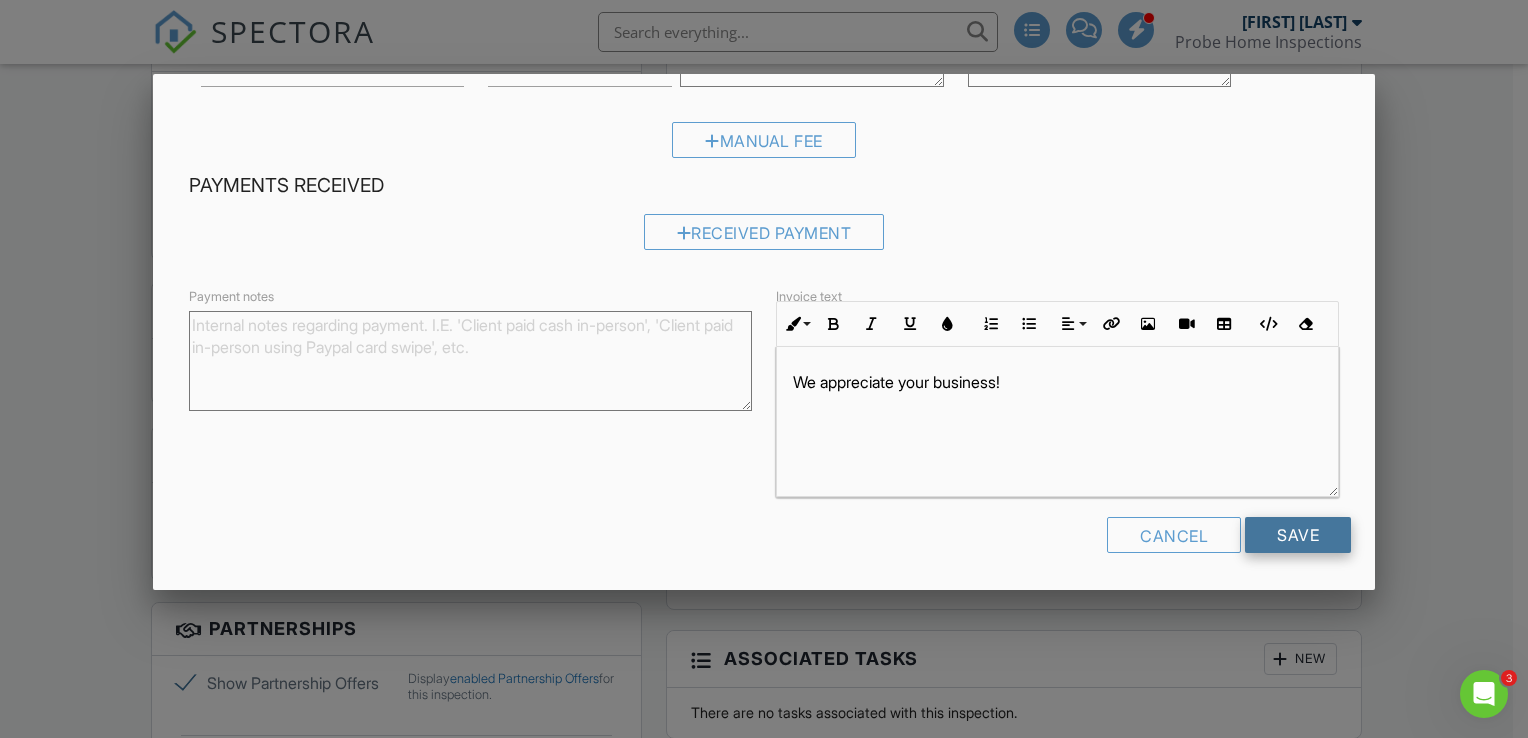click on "Save" at bounding box center (1298, 535) 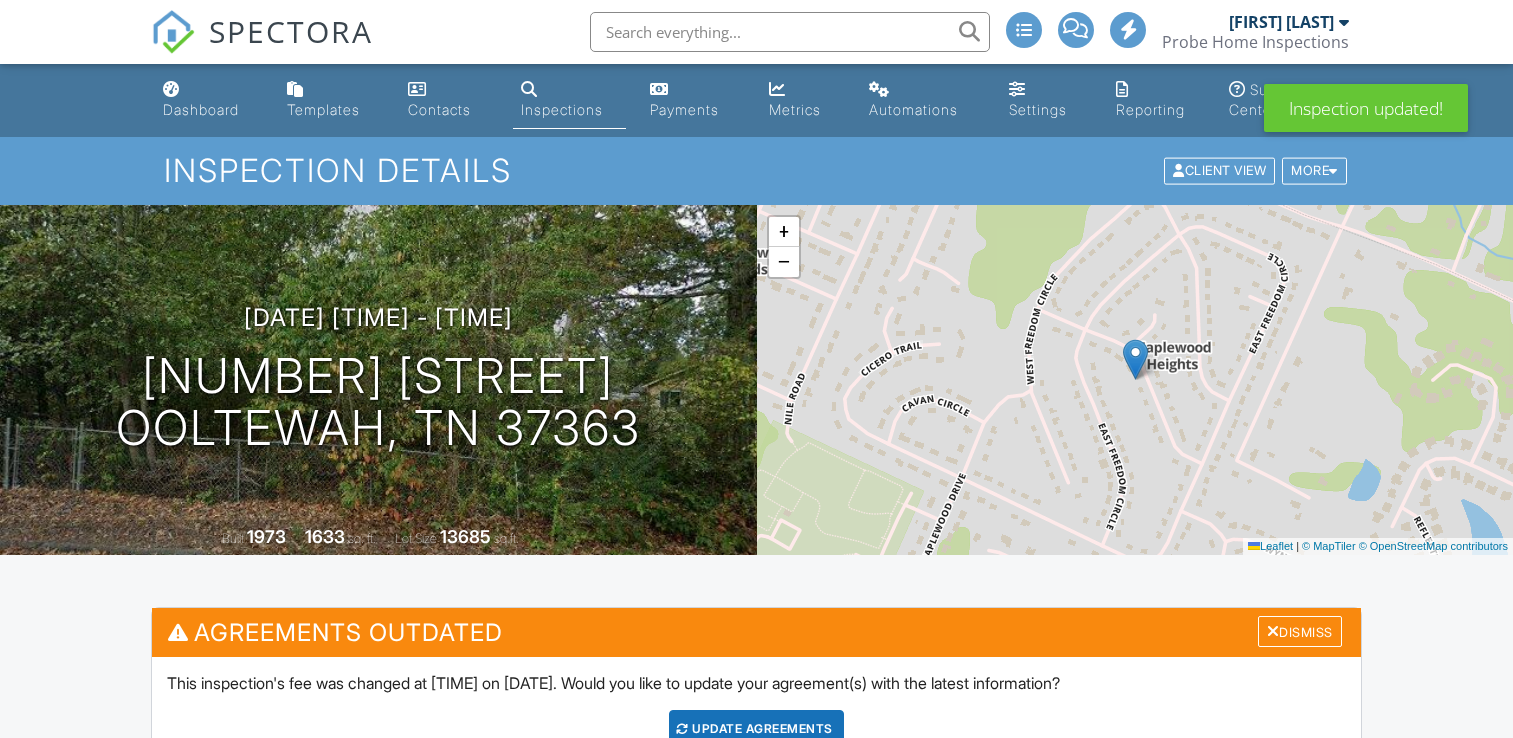scroll, scrollTop: 300, scrollLeft: 0, axis: vertical 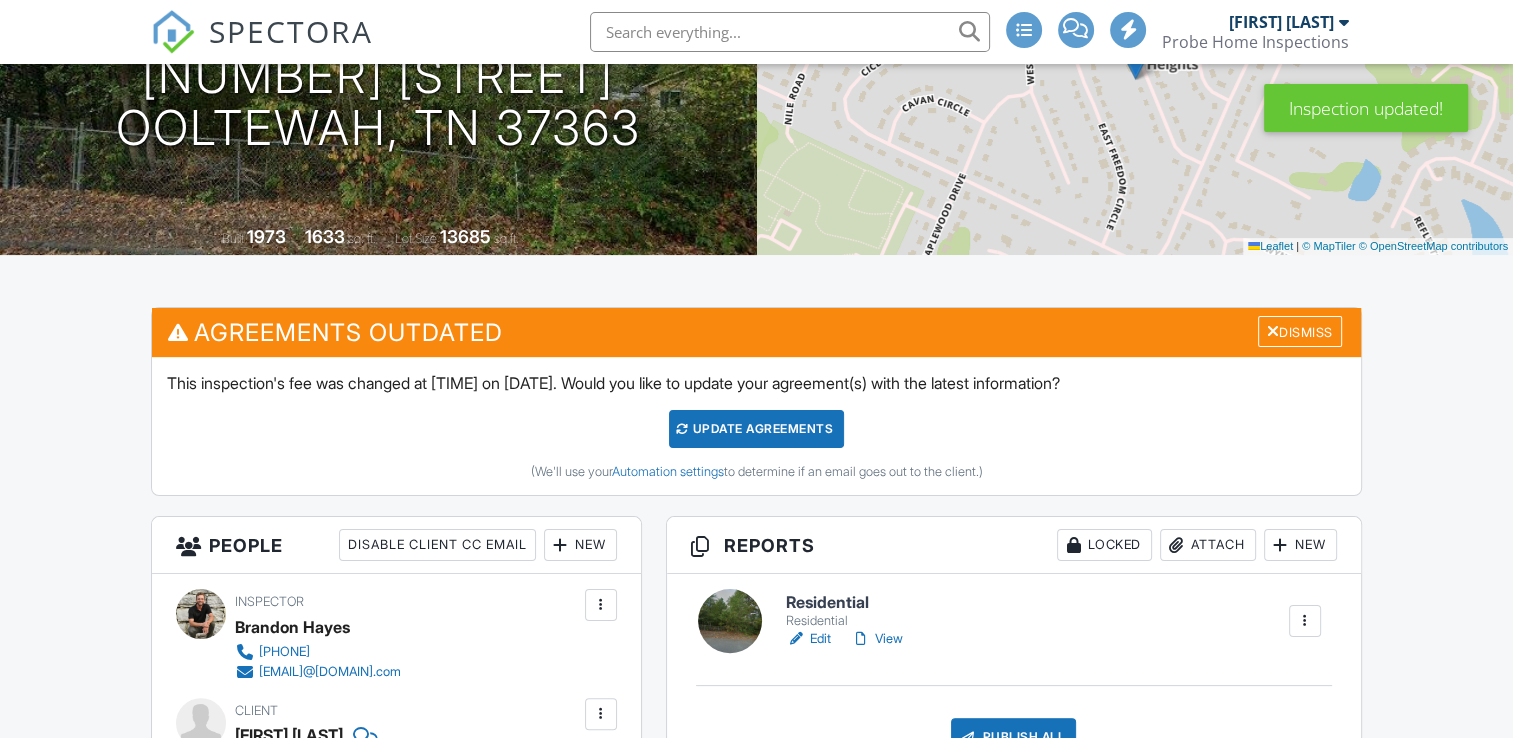 click on "Update Agreements" at bounding box center [756, 429] 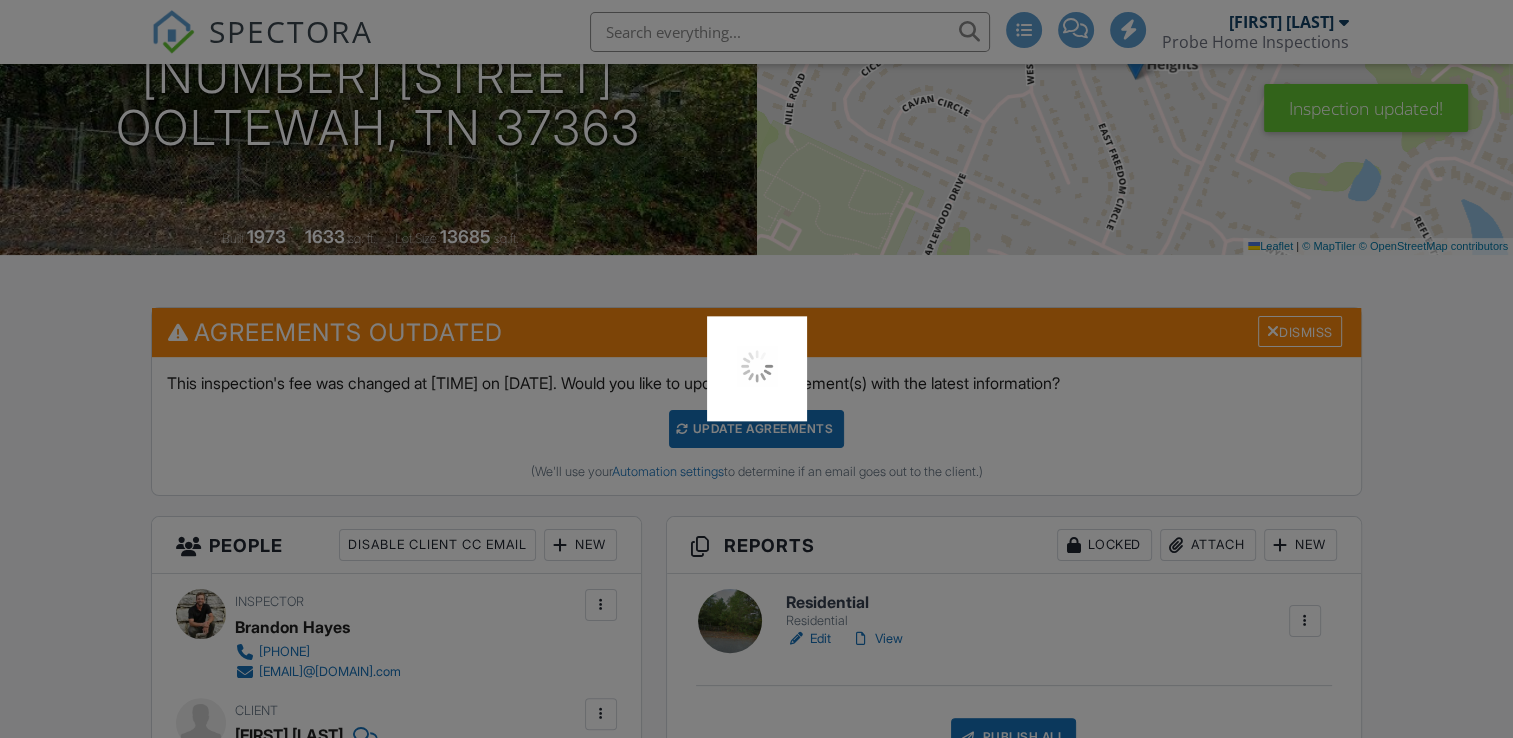 scroll, scrollTop: 0, scrollLeft: 0, axis: both 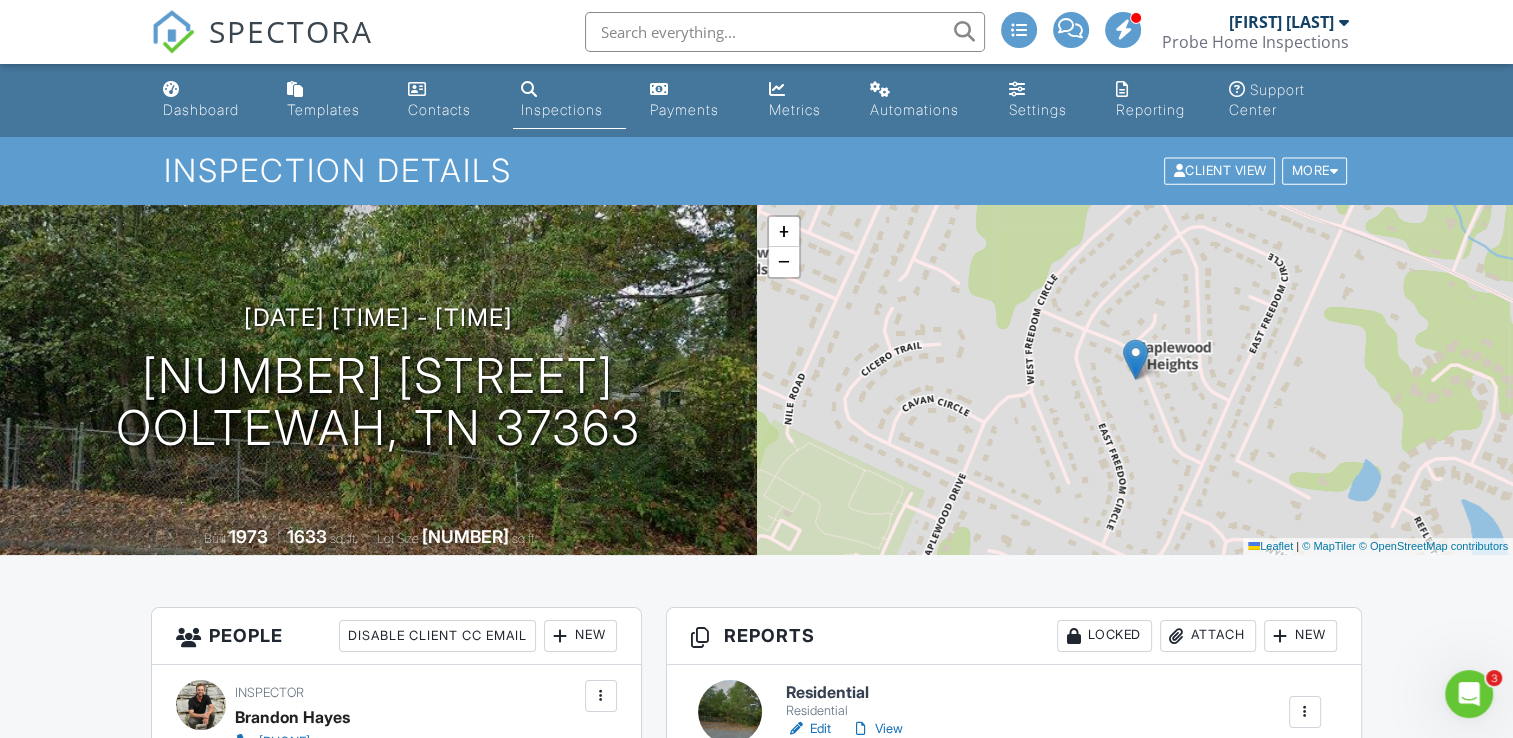 click on "Dashboard" at bounding box center (201, 109) 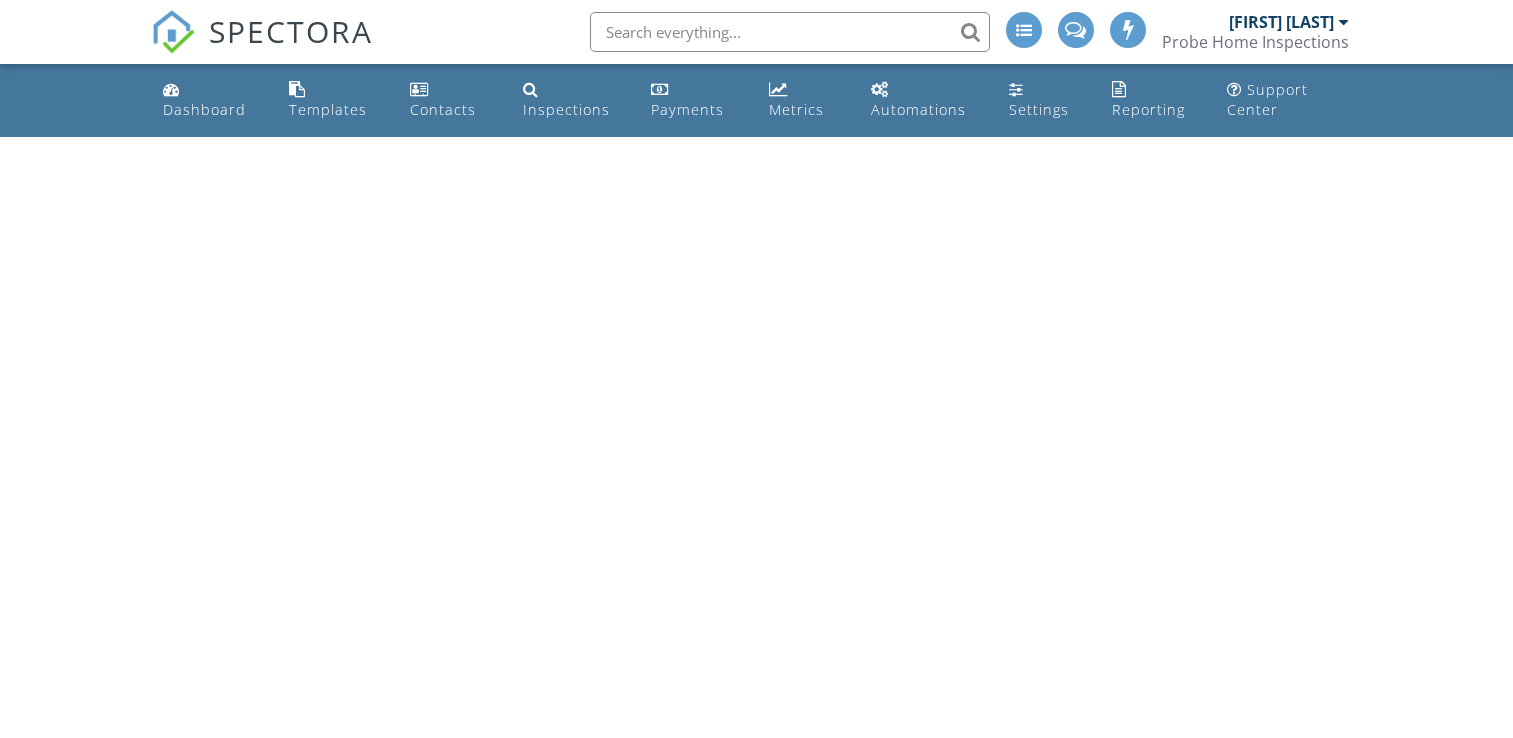 scroll, scrollTop: 0, scrollLeft: 0, axis: both 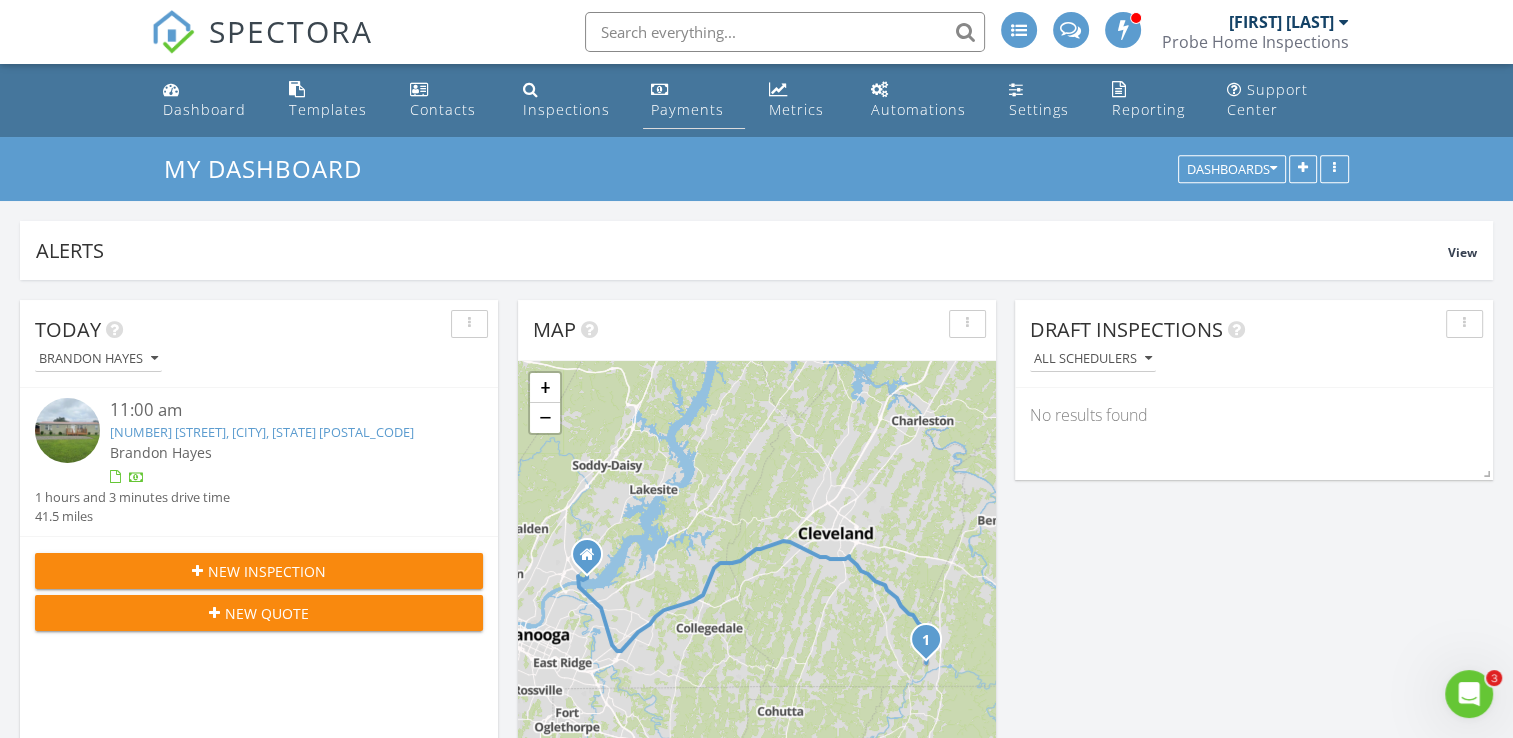click on "Payments" at bounding box center (694, 100) 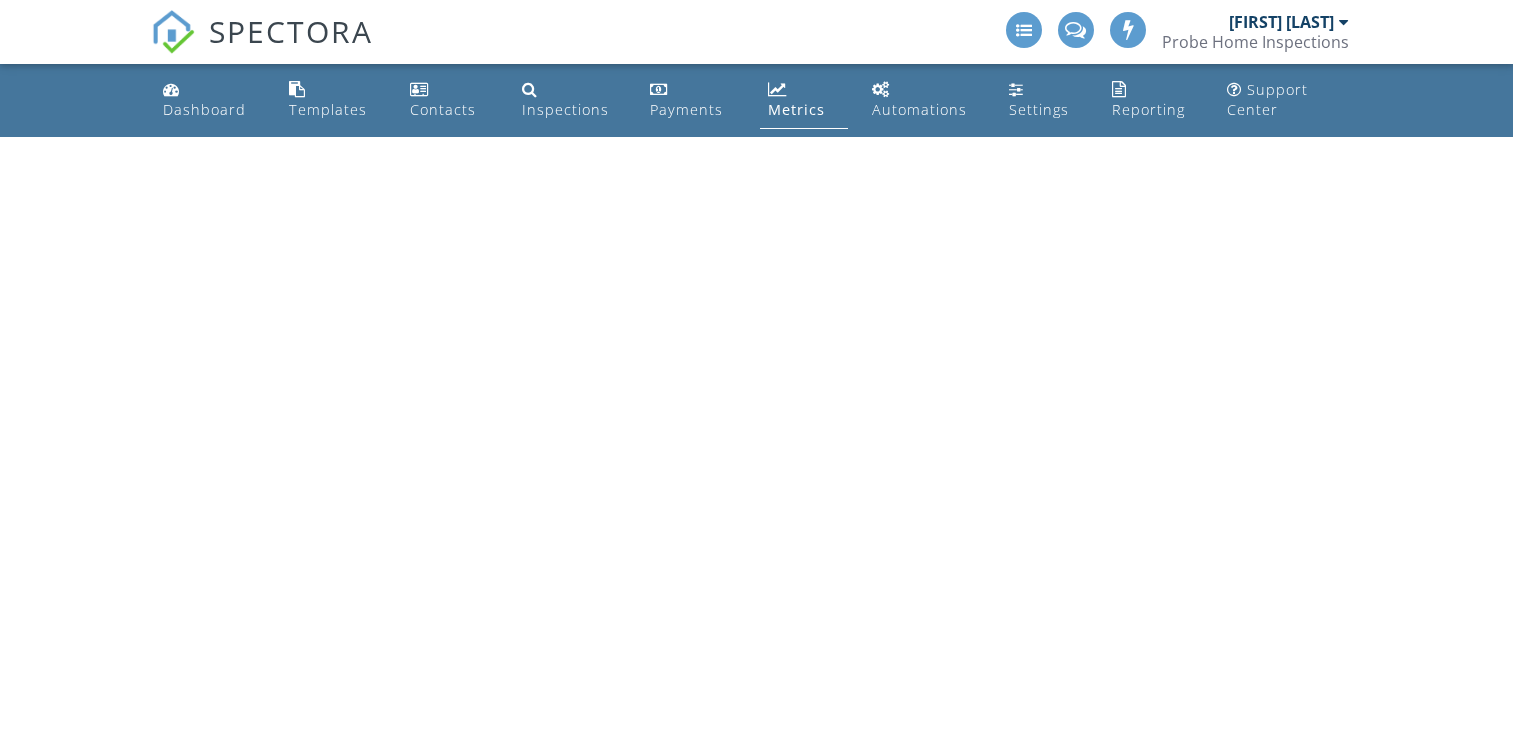 scroll, scrollTop: 0, scrollLeft: 0, axis: both 